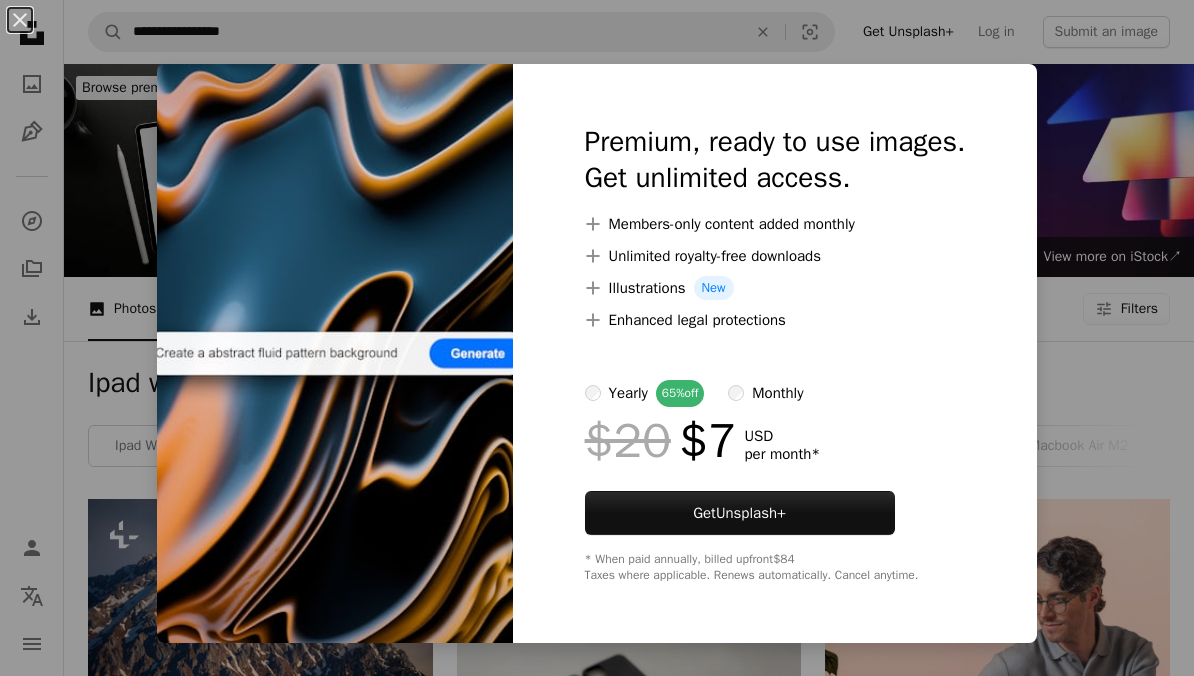 scroll, scrollTop: 9275, scrollLeft: 0, axis: vertical 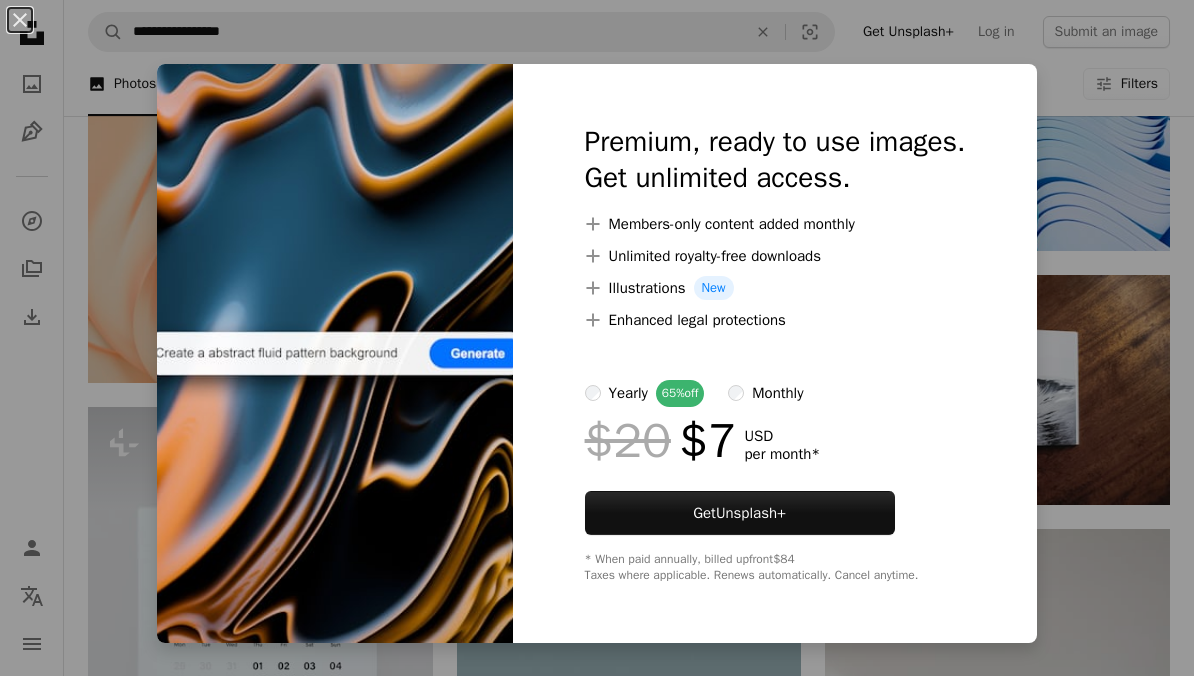 click on "An X shape Premium, ready to use images. Get unlimited access. A plus sign Members-only content added monthly A plus sign Unlimited royalty-free downloads A plus sign Illustrations  New A plus sign Enhanced legal protections yearly 65%  off monthly $20   $7 USD per month * Get  Unsplash+ * When paid annually, billed upfront  $84 Taxes where applicable. Renews automatically. Cancel anytime." at bounding box center [597, 338] 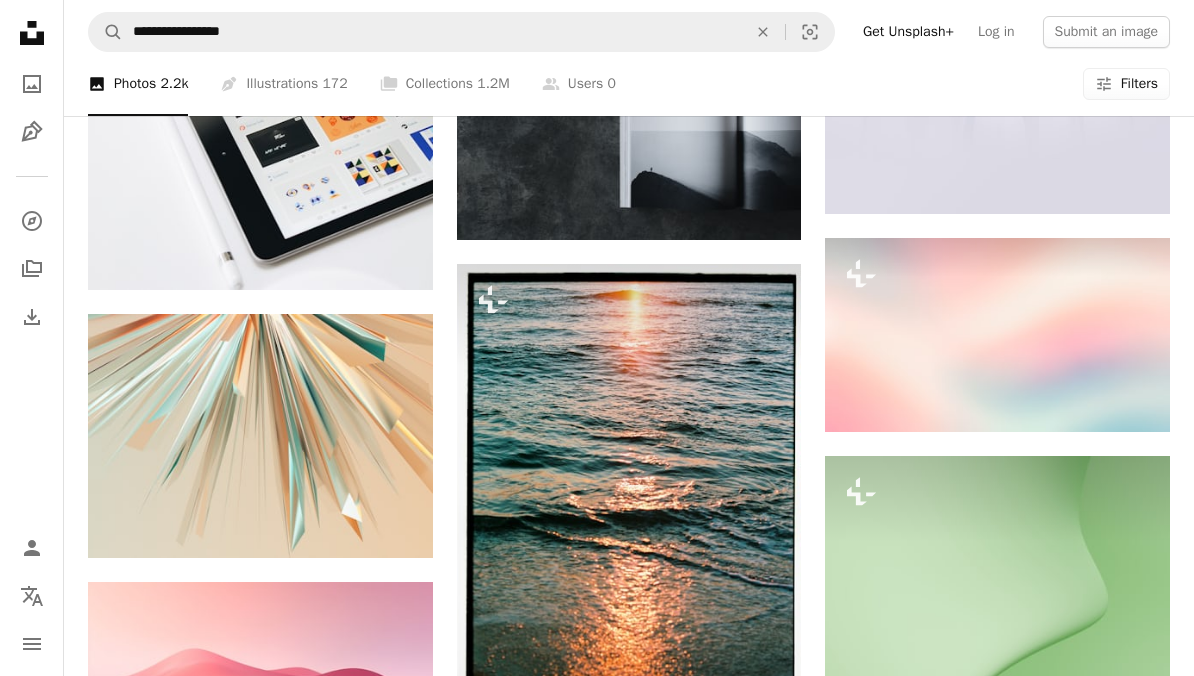 scroll, scrollTop: 10906, scrollLeft: 0, axis: vertical 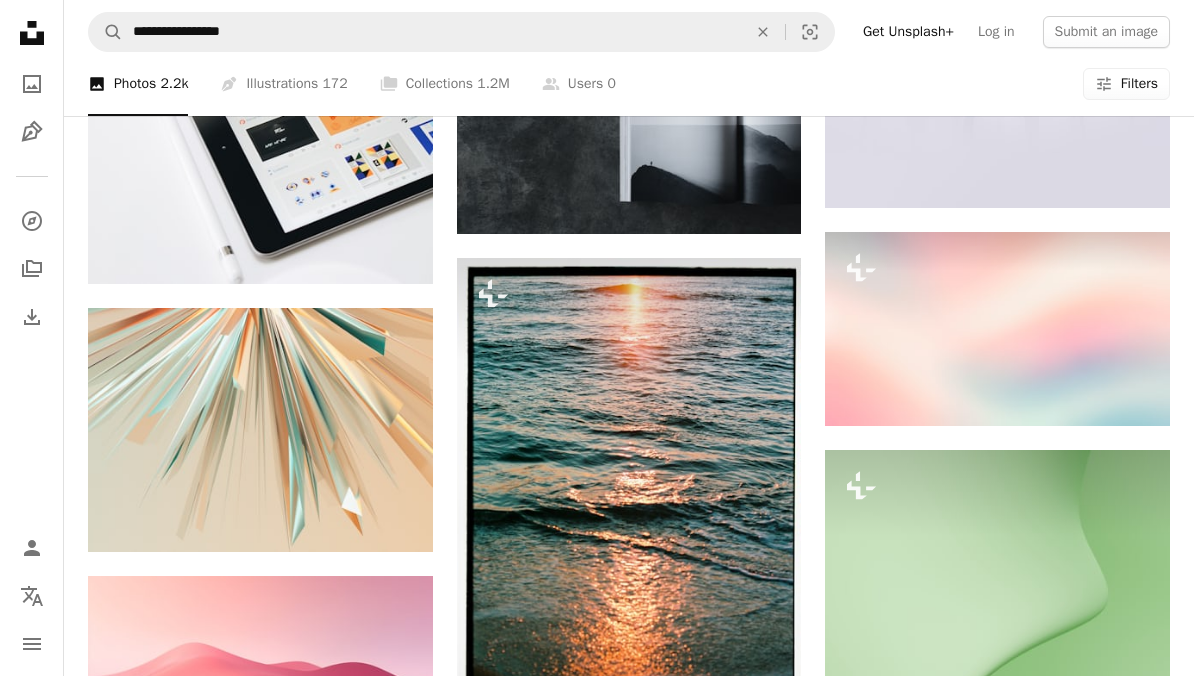 click on "A photo" 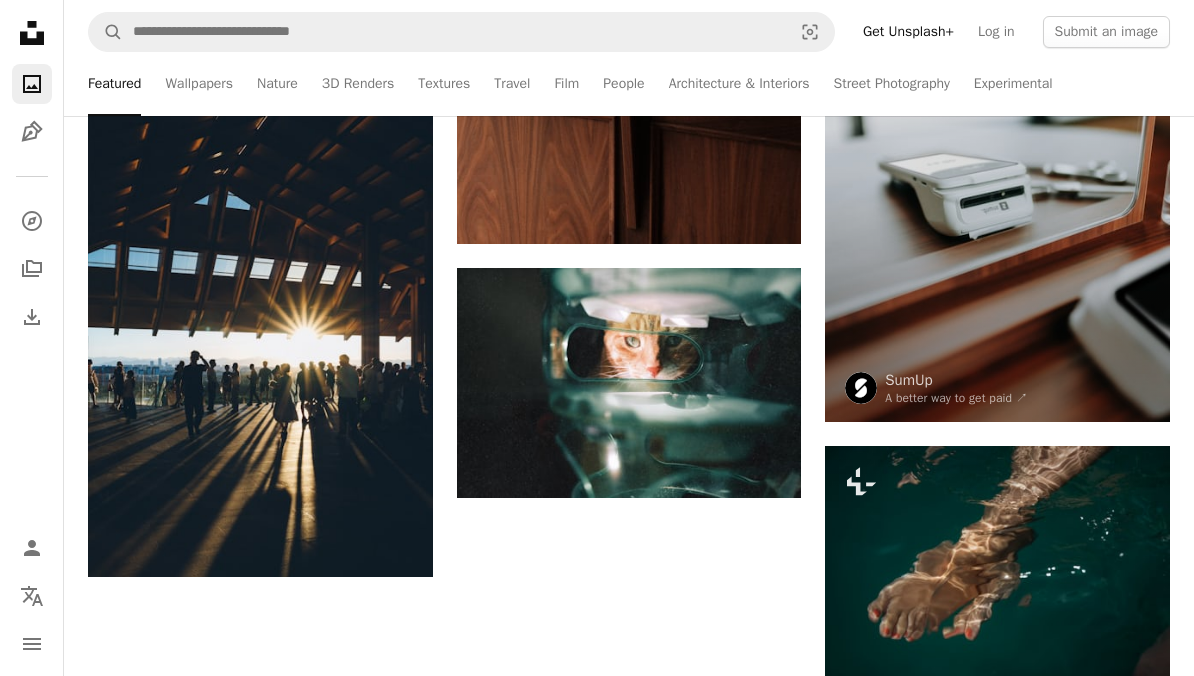 scroll, scrollTop: 0, scrollLeft: 0, axis: both 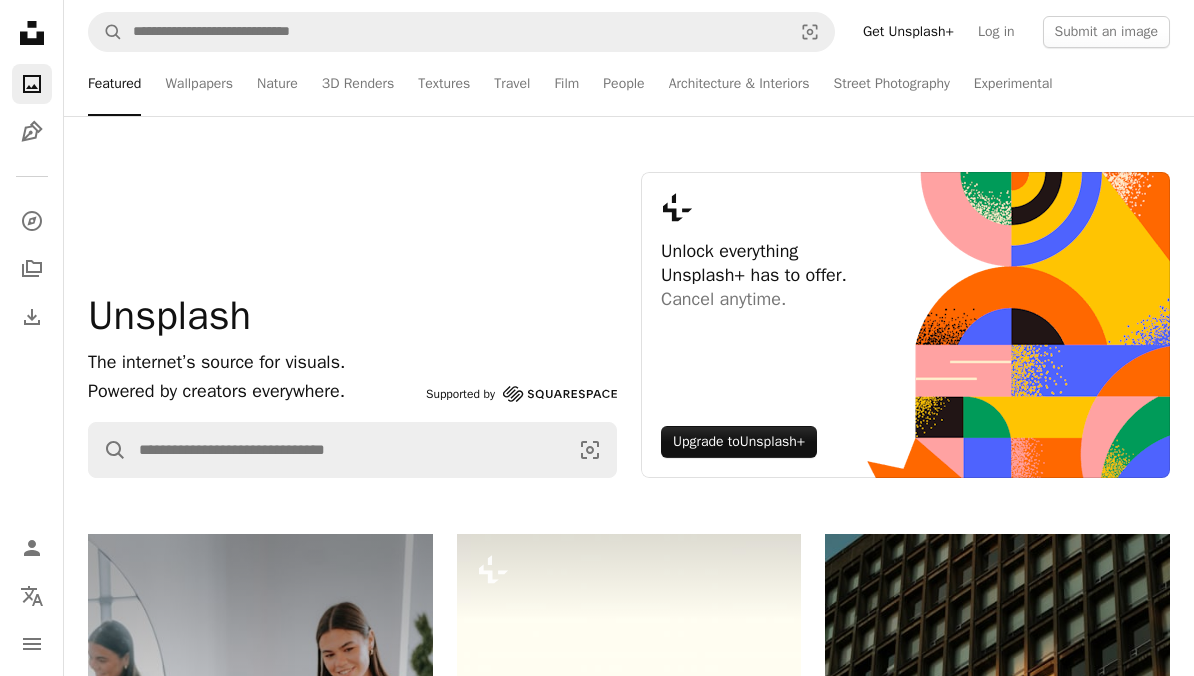 click on "Wallpapers" at bounding box center (199, 84) 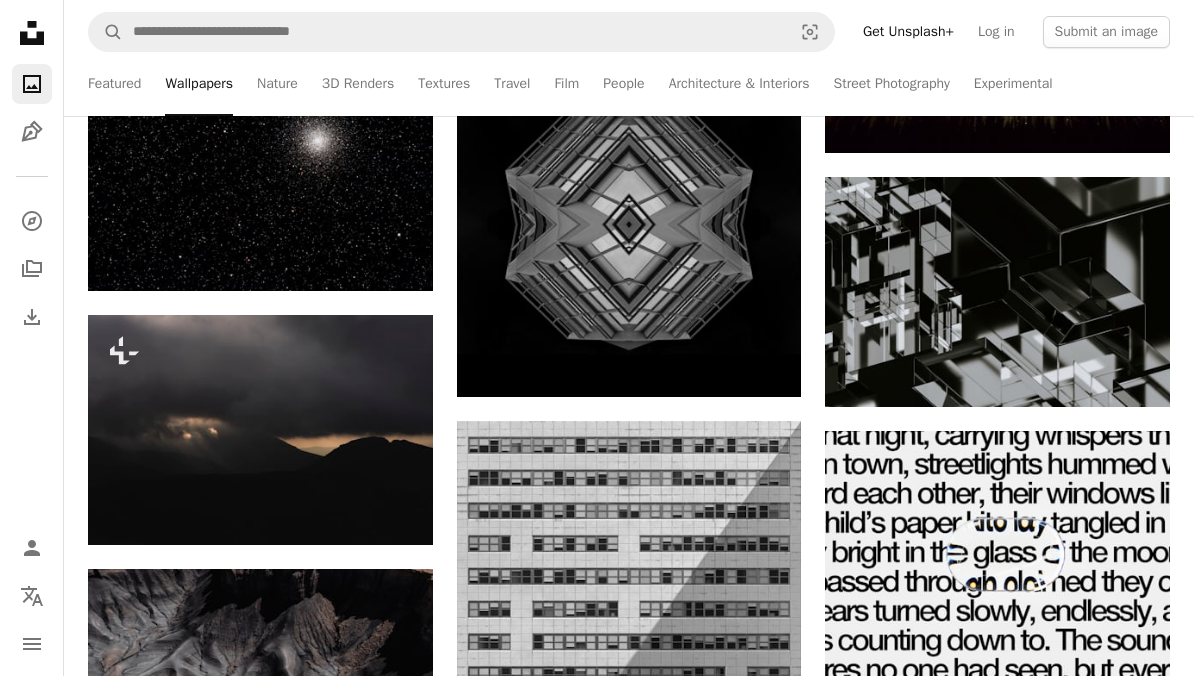 scroll, scrollTop: 4026, scrollLeft: 0, axis: vertical 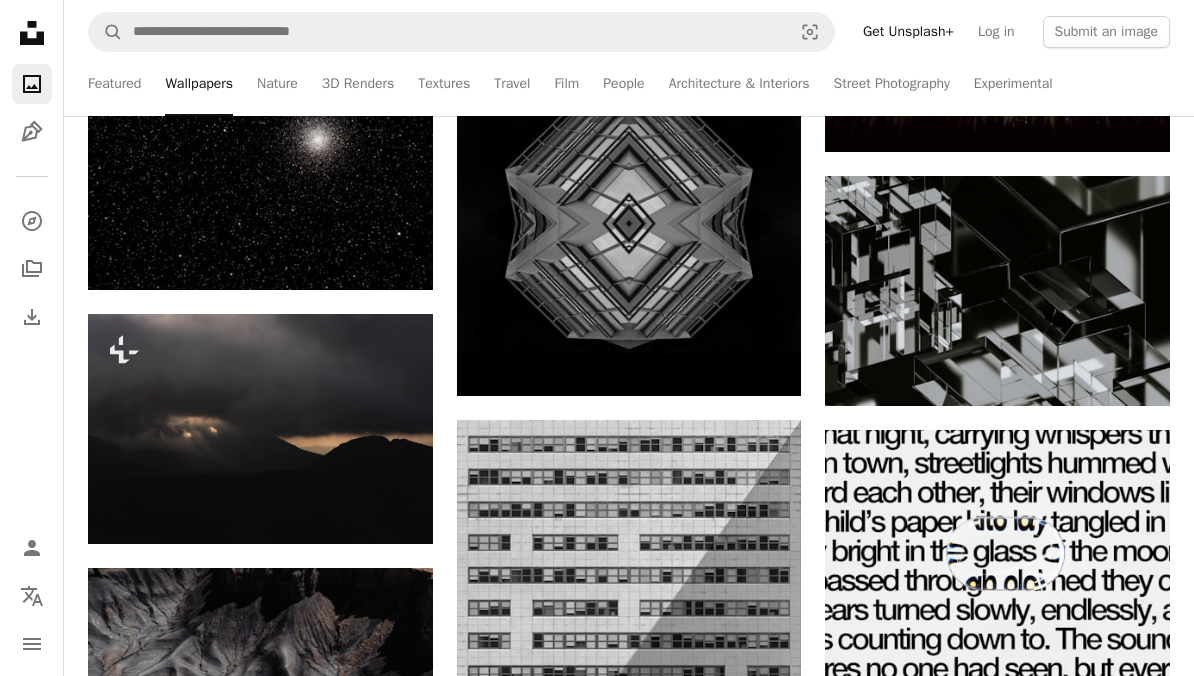 click on "3D Renders" at bounding box center [358, 84] 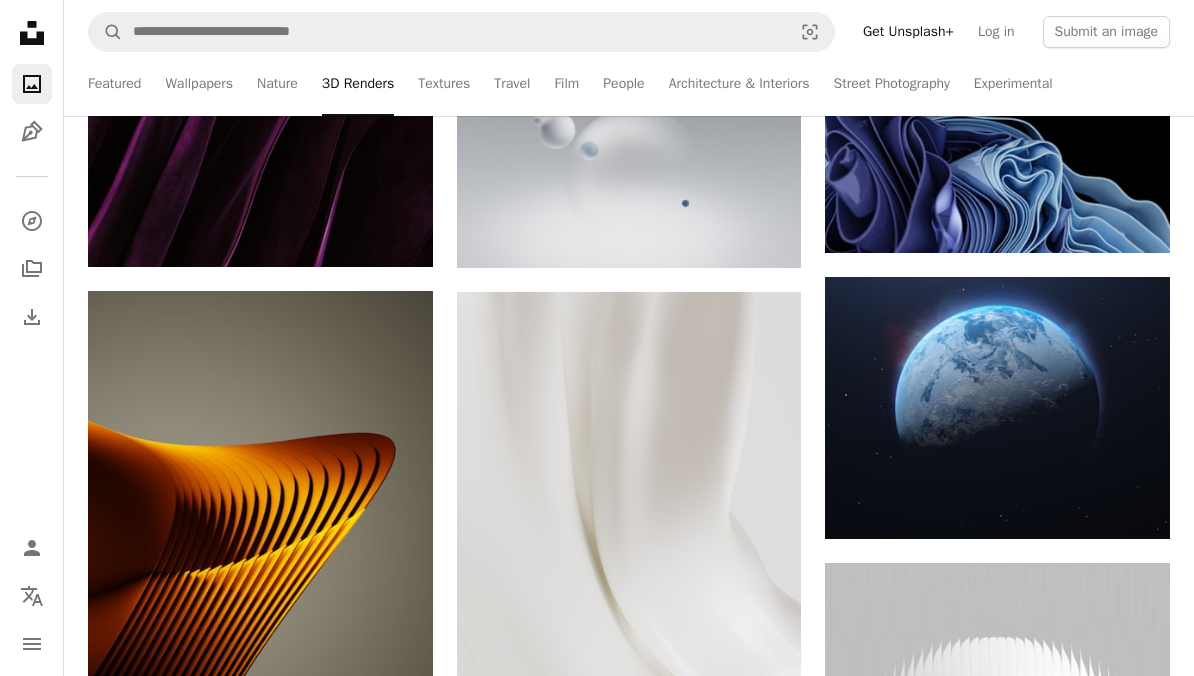scroll, scrollTop: 16833, scrollLeft: 0, axis: vertical 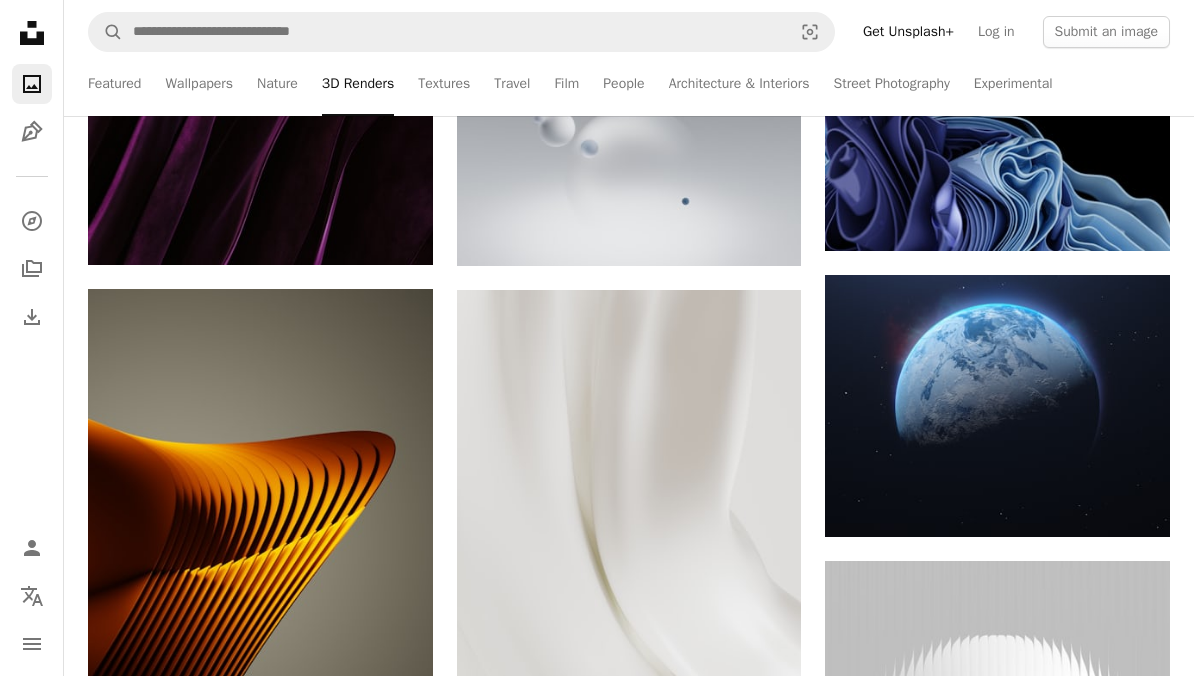 click at bounding box center [997, 179] 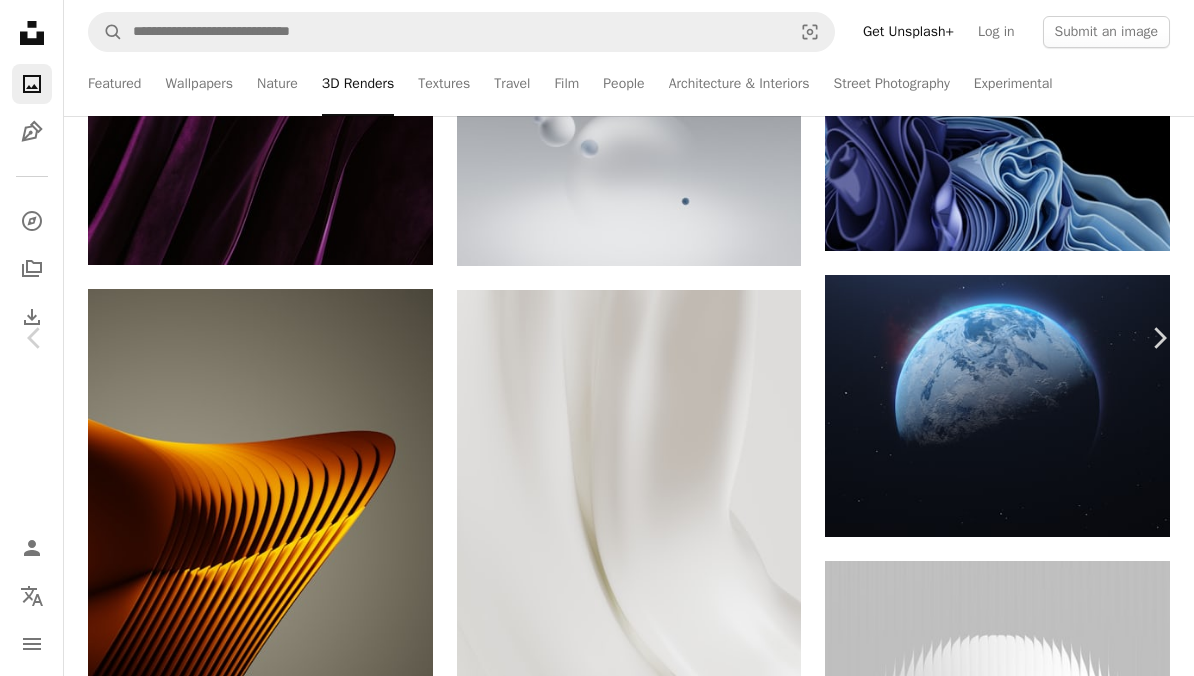scroll, scrollTop: 9289, scrollLeft: 0, axis: vertical 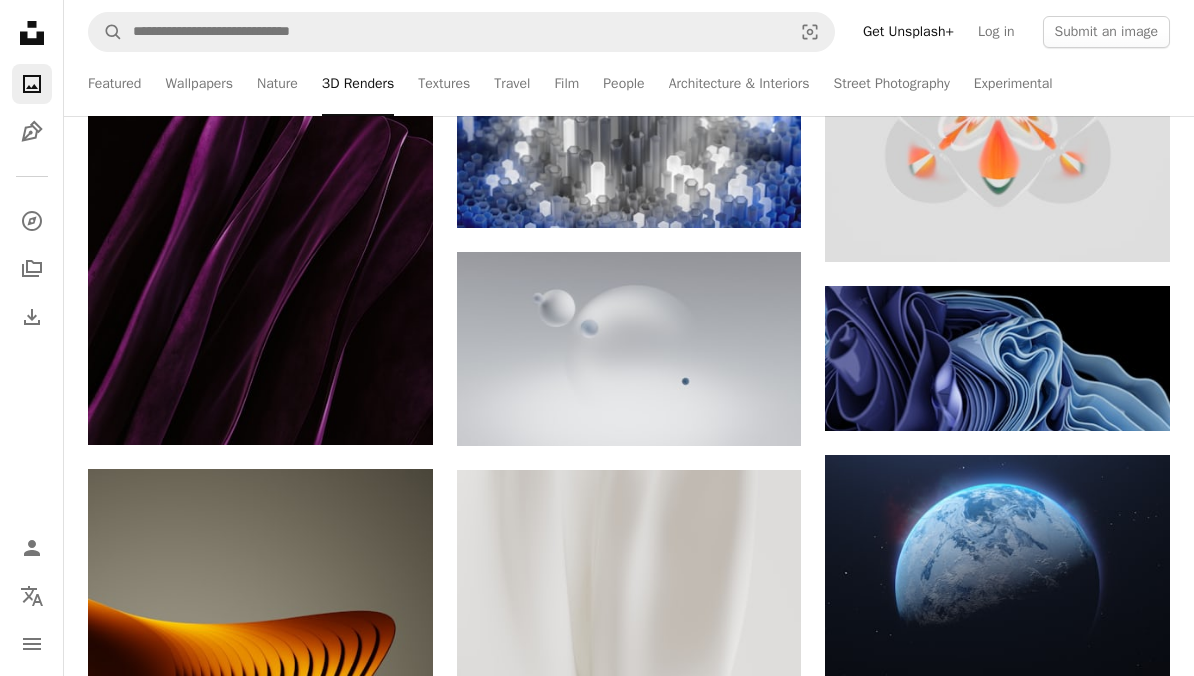 click at bounding box center (997, 359) 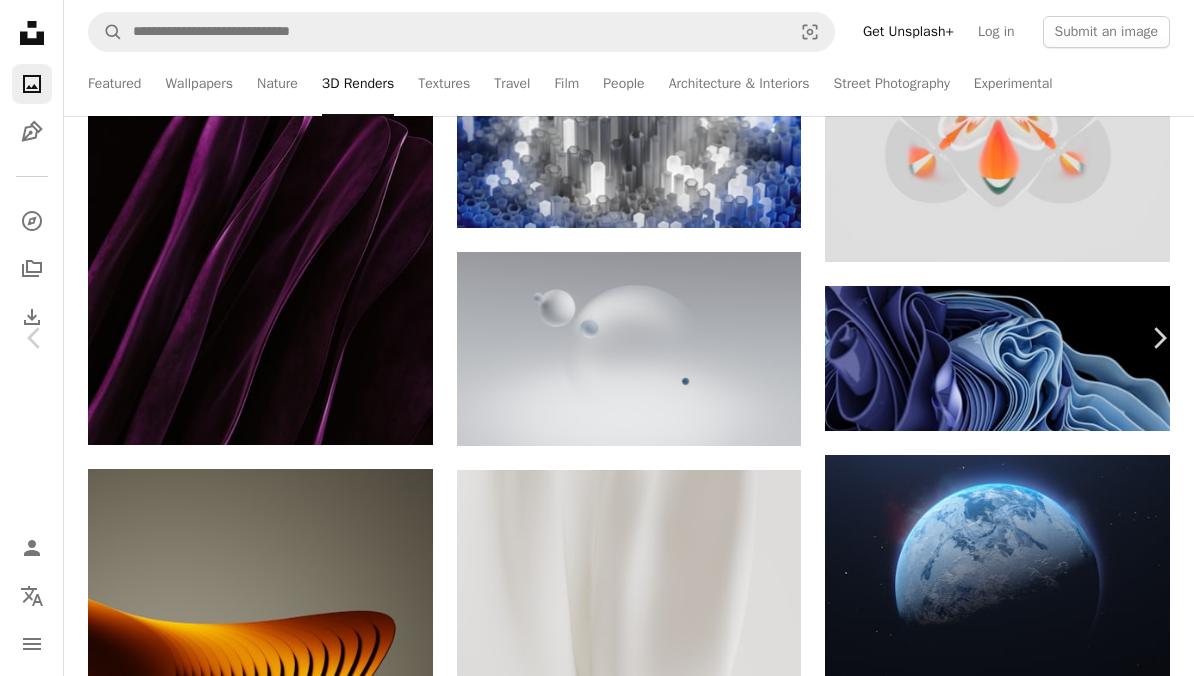 scroll, scrollTop: 6401, scrollLeft: 0, axis: vertical 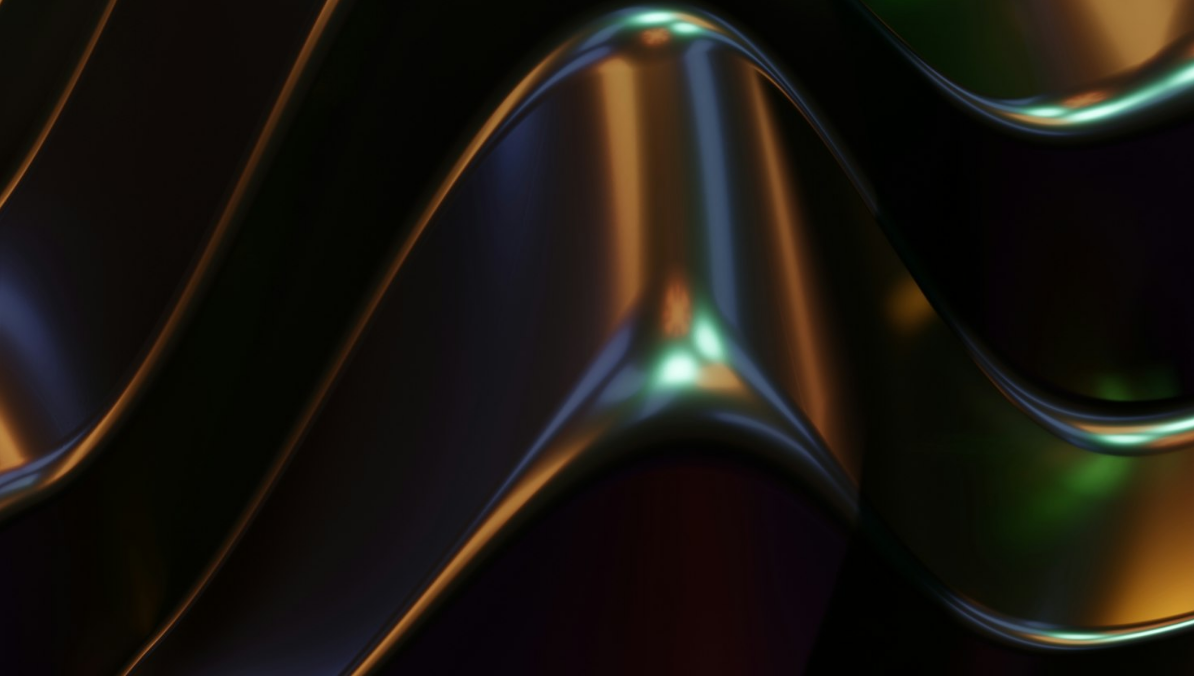 click at bounding box center [597, -518] 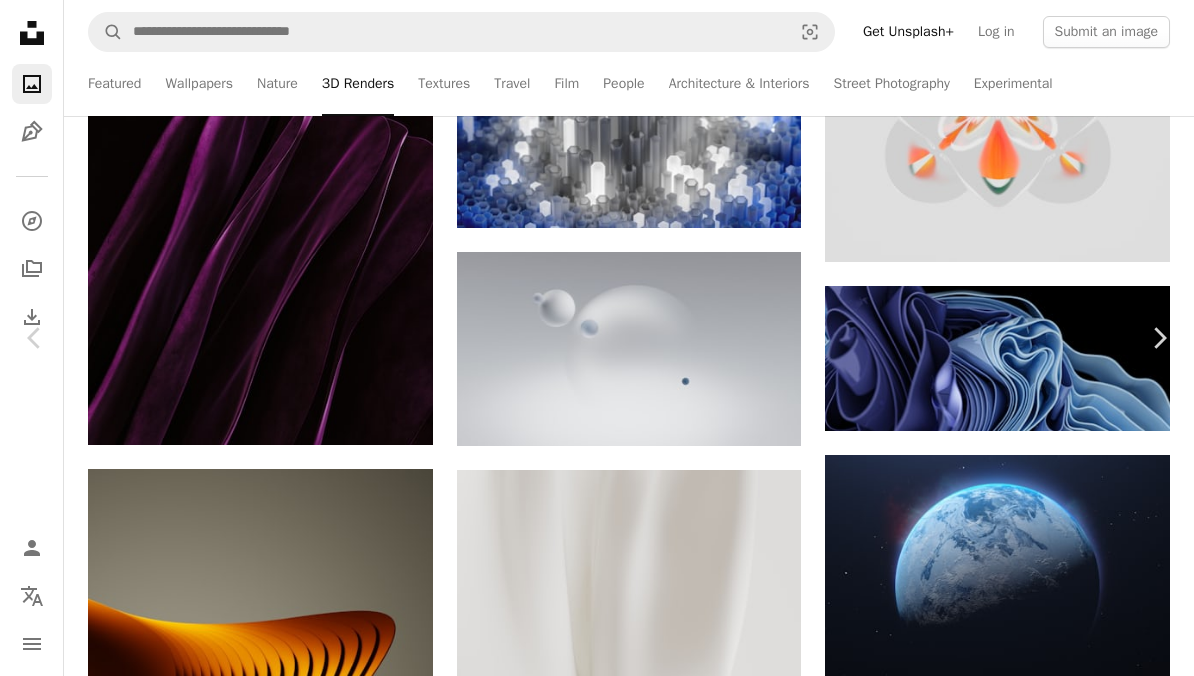 scroll, scrollTop: 1541, scrollLeft: 0, axis: vertical 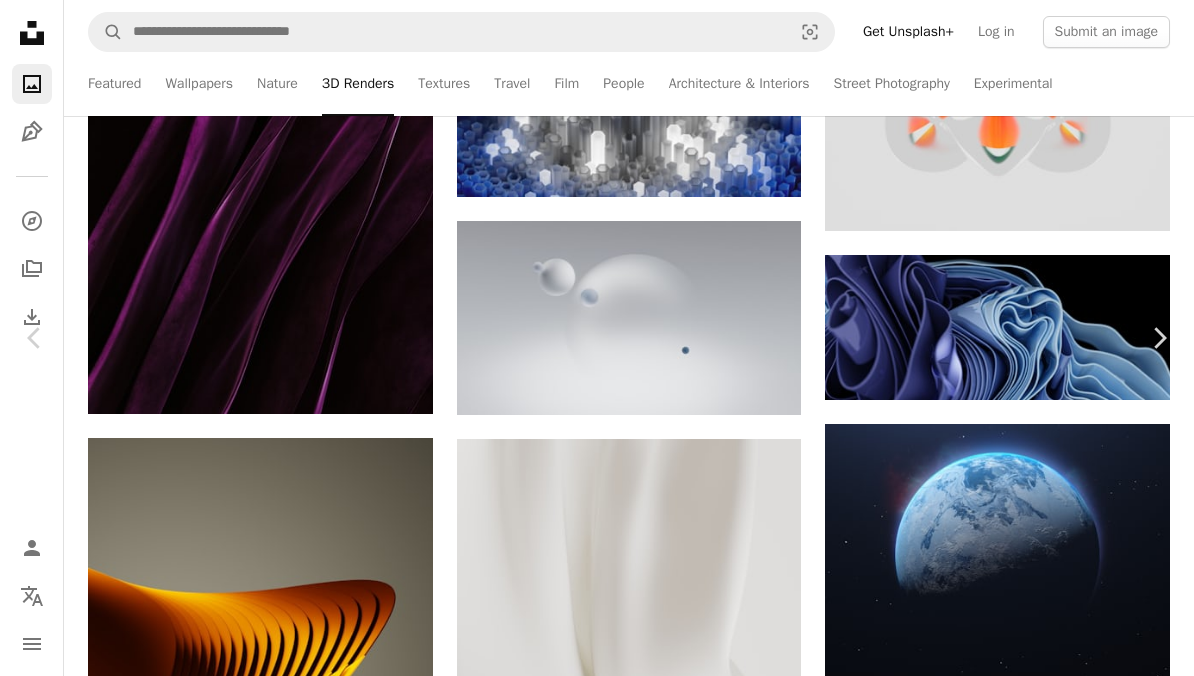 click on "An X shape Chevron left Chevron right Steve Johnson For  Unsplash+ A heart A plus sign Edit image   Plus sign for Unsplash+ A lock   Purchase Zoom in A forward-right arrow Share More Actions Calendar outlined Published on  January 19, 2023 Safety Licensed under the  Unsplash+ License 4K Images wallpaper background abstract abstract art 3d render digital image wallpapers render backgrounds modern art 4K Images shapes surrealism blender abstraction cgi computer art Free stock photos From this series Plus sign for Unsplash+ Plus sign for Unsplash+ Plus sign for Unsplash+ Plus sign for Unsplash+ Plus sign for Unsplash+ Plus sign for Unsplash+ Plus sign for Unsplash+ Plus sign for Unsplash+ Plus sign for Unsplash+ Plus sign for Unsplash+ Related images Plus sign for Unsplash+ A heart A plus sign Alex Shuper For  Unsplash+ A lock   Purchase Plus sign for Unsplash+ A heart A plus sign Designiments For  Unsplash+ A lock   Purchase Plus sign for Unsplash+ A heart A plus sign Philip Oroni For  Unsplash+ A lock   For" at bounding box center [597, 3588] 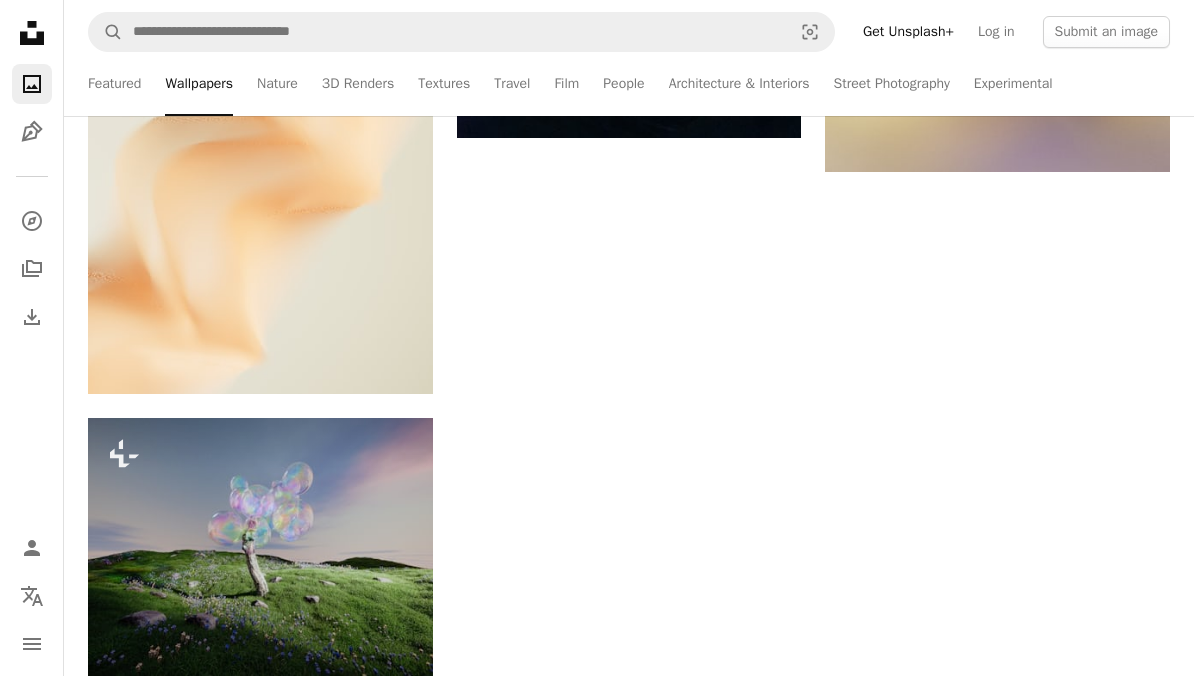 scroll, scrollTop: 4057, scrollLeft: 0, axis: vertical 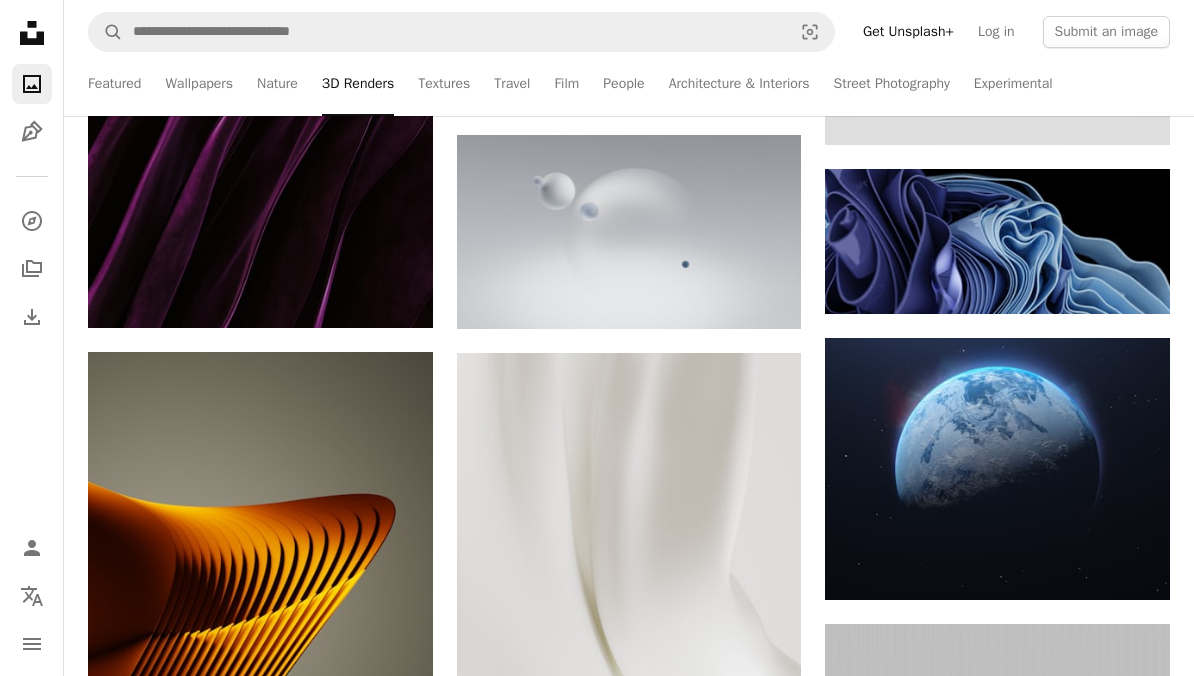click at bounding box center [997, 242] 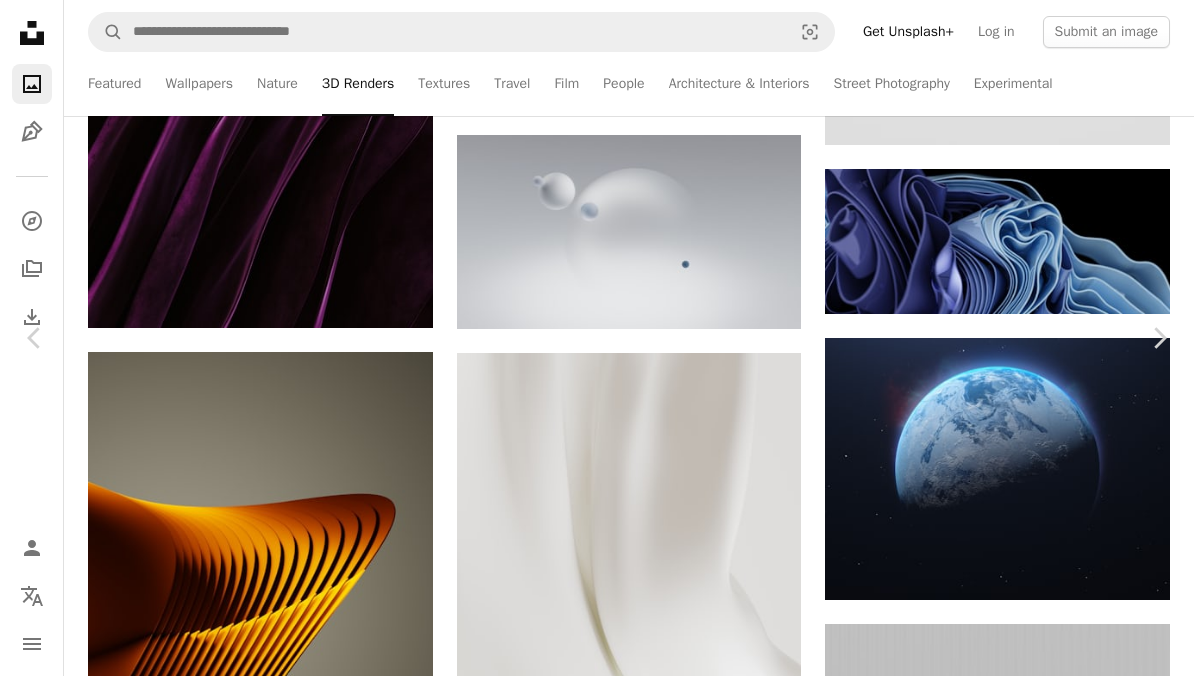 scroll, scrollTop: 7826, scrollLeft: 0, axis: vertical 